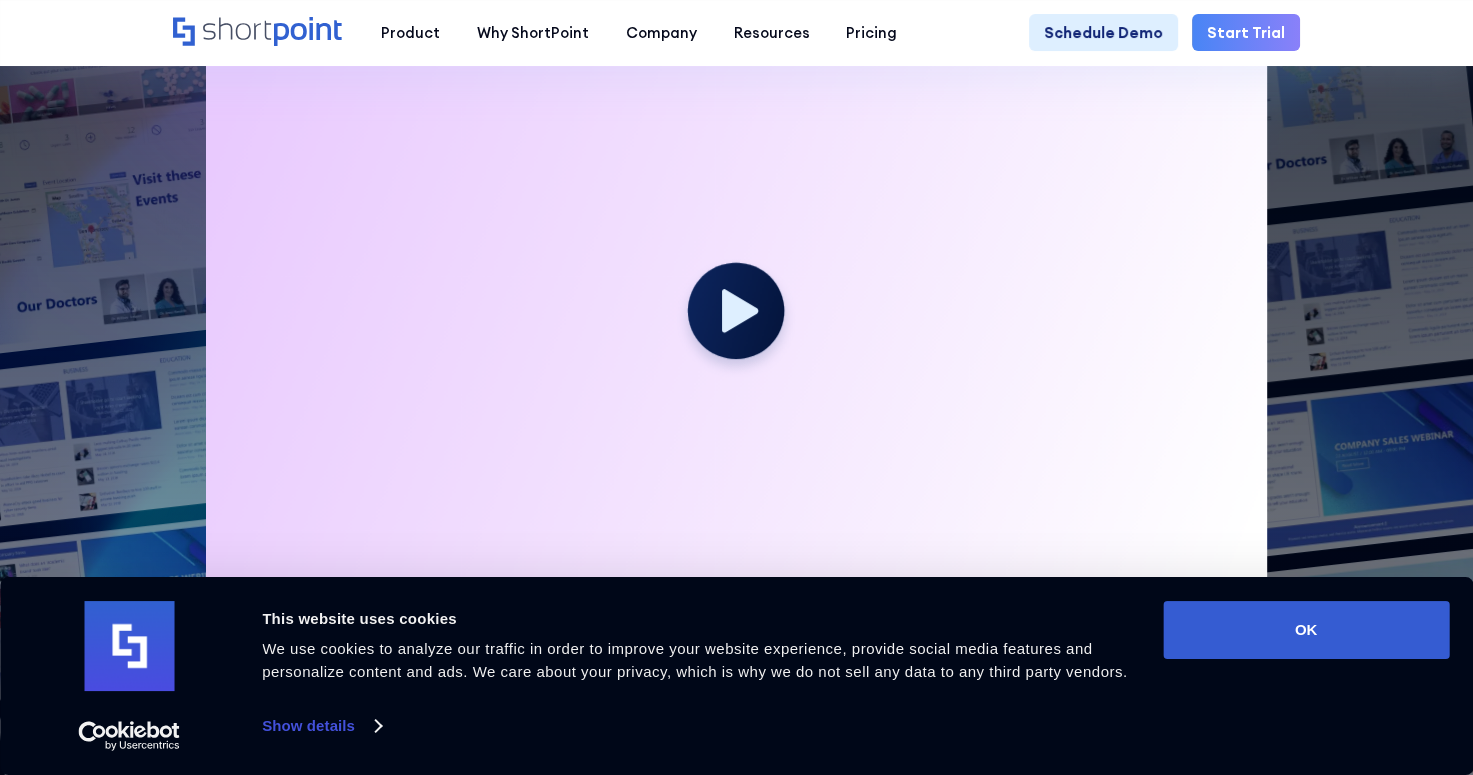 scroll, scrollTop: 788, scrollLeft: 0, axis: vertical 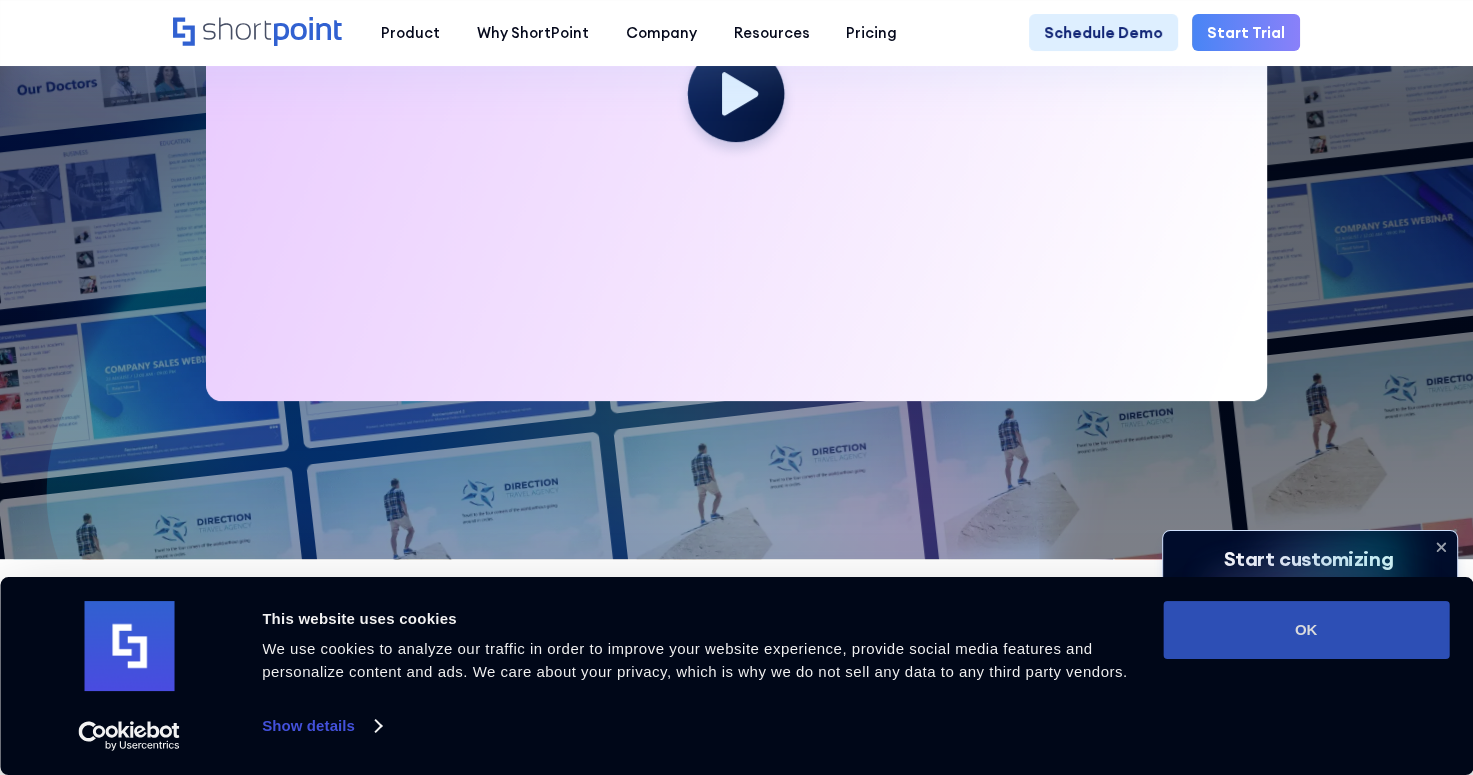 click on "OK" at bounding box center (1306, 630) 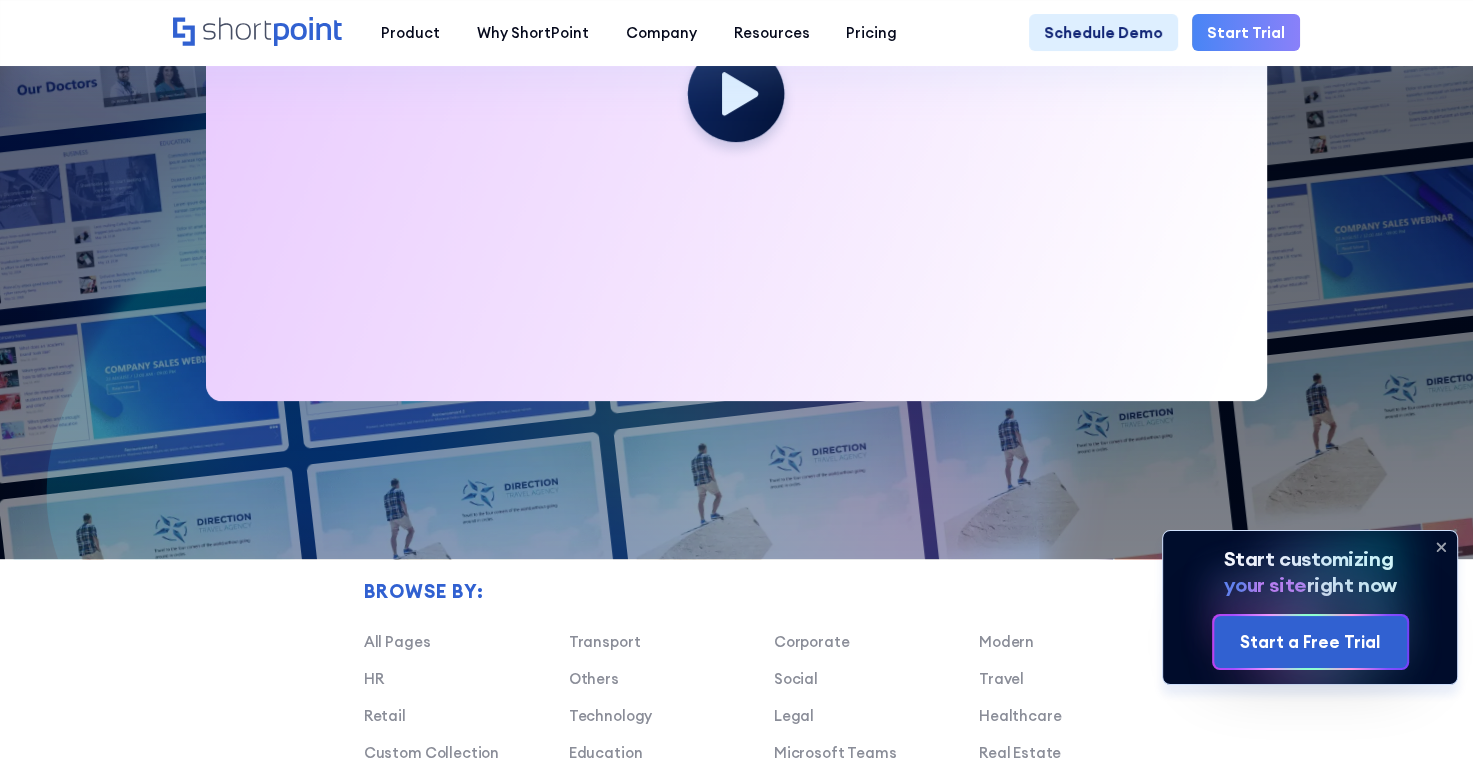 scroll, scrollTop: 0, scrollLeft: 0, axis: both 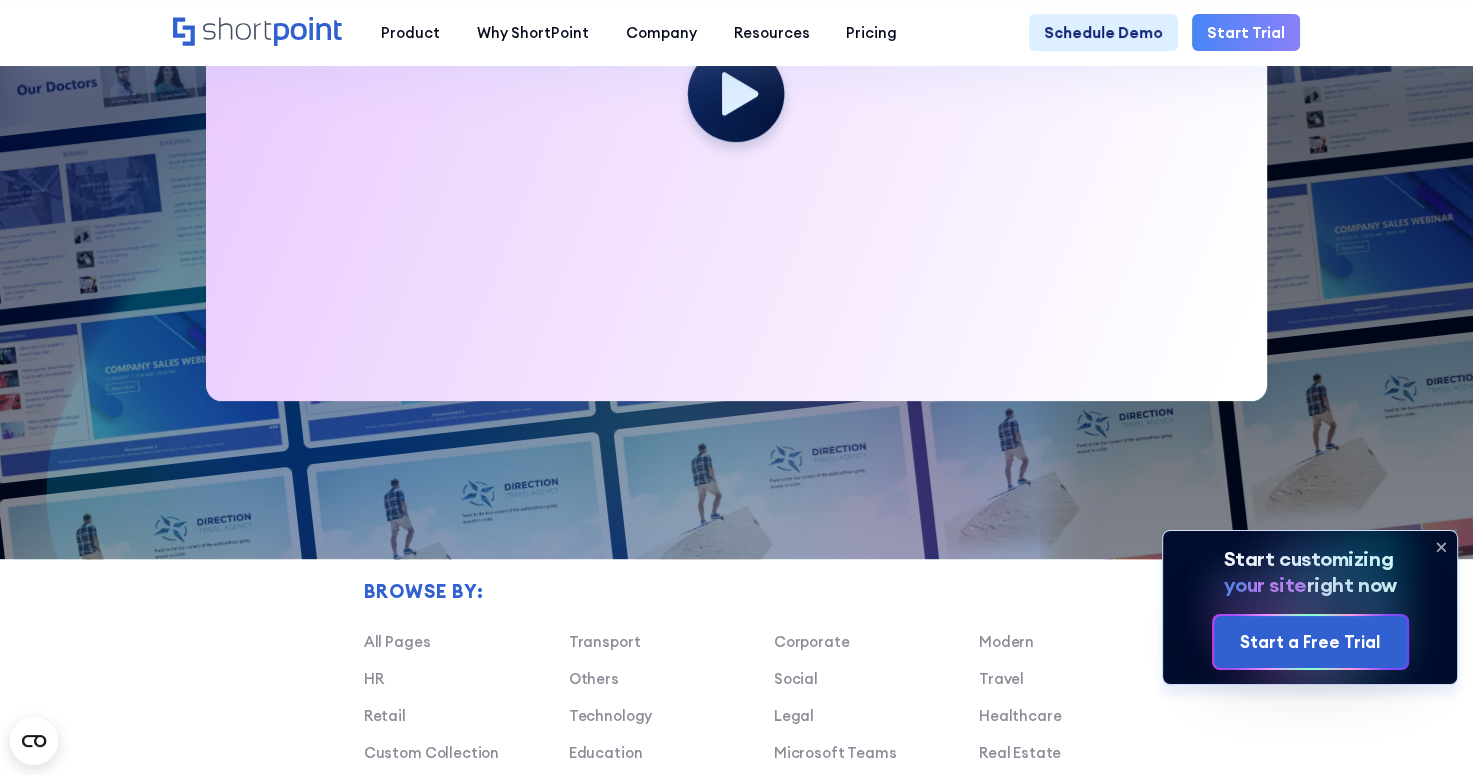 click 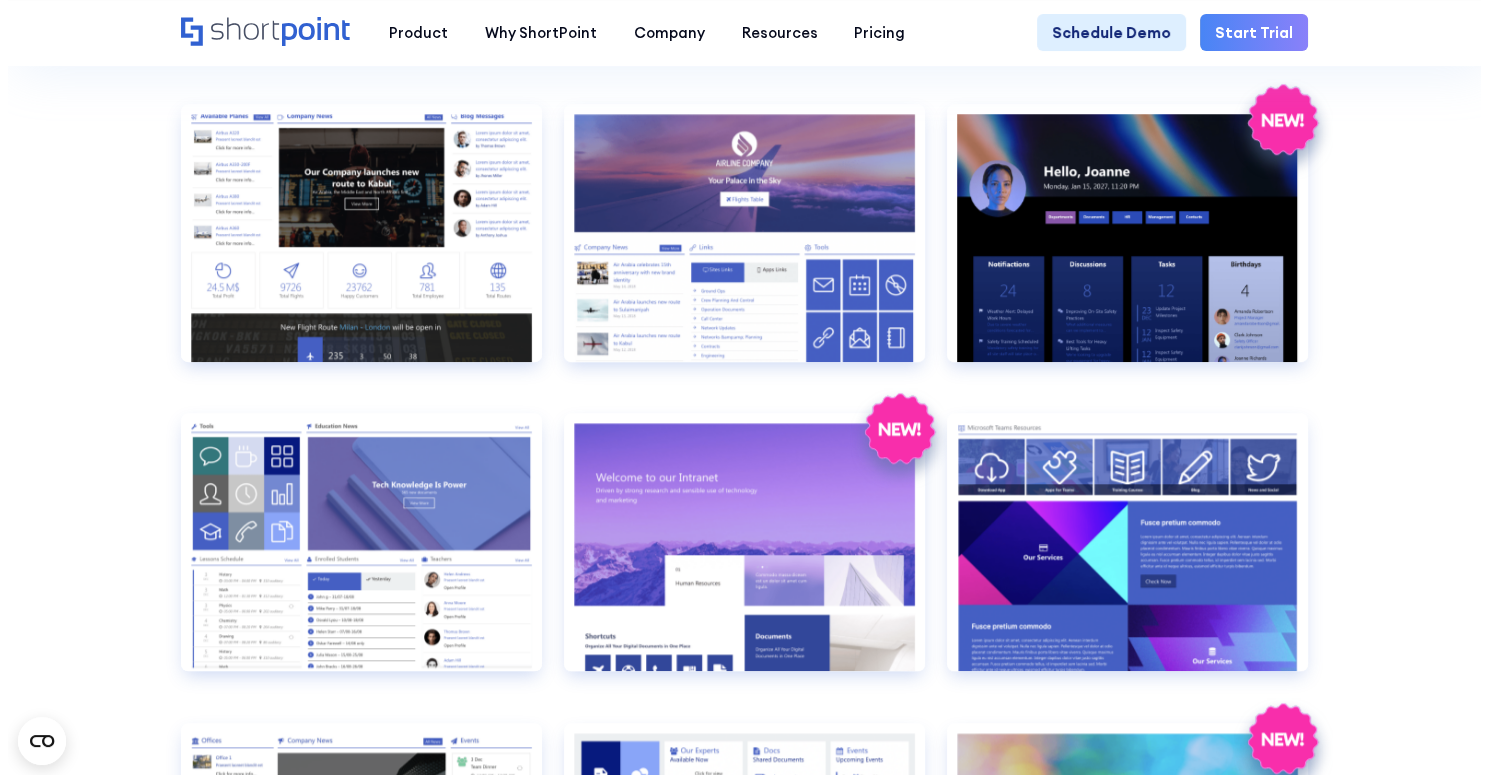 scroll, scrollTop: 1666, scrollLeft: 0, axis: vertical 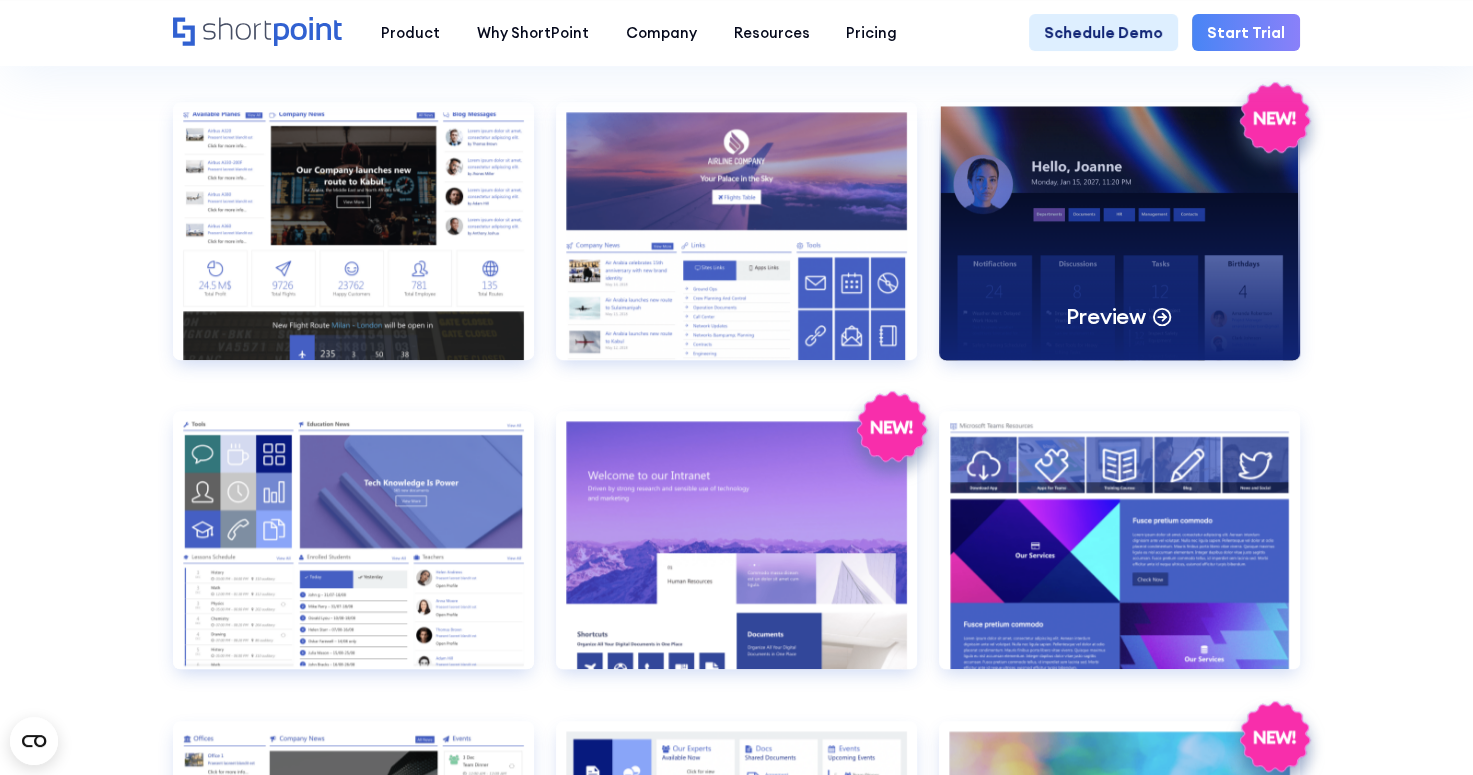 click on "Preview" at bounding box center [1119, 231] 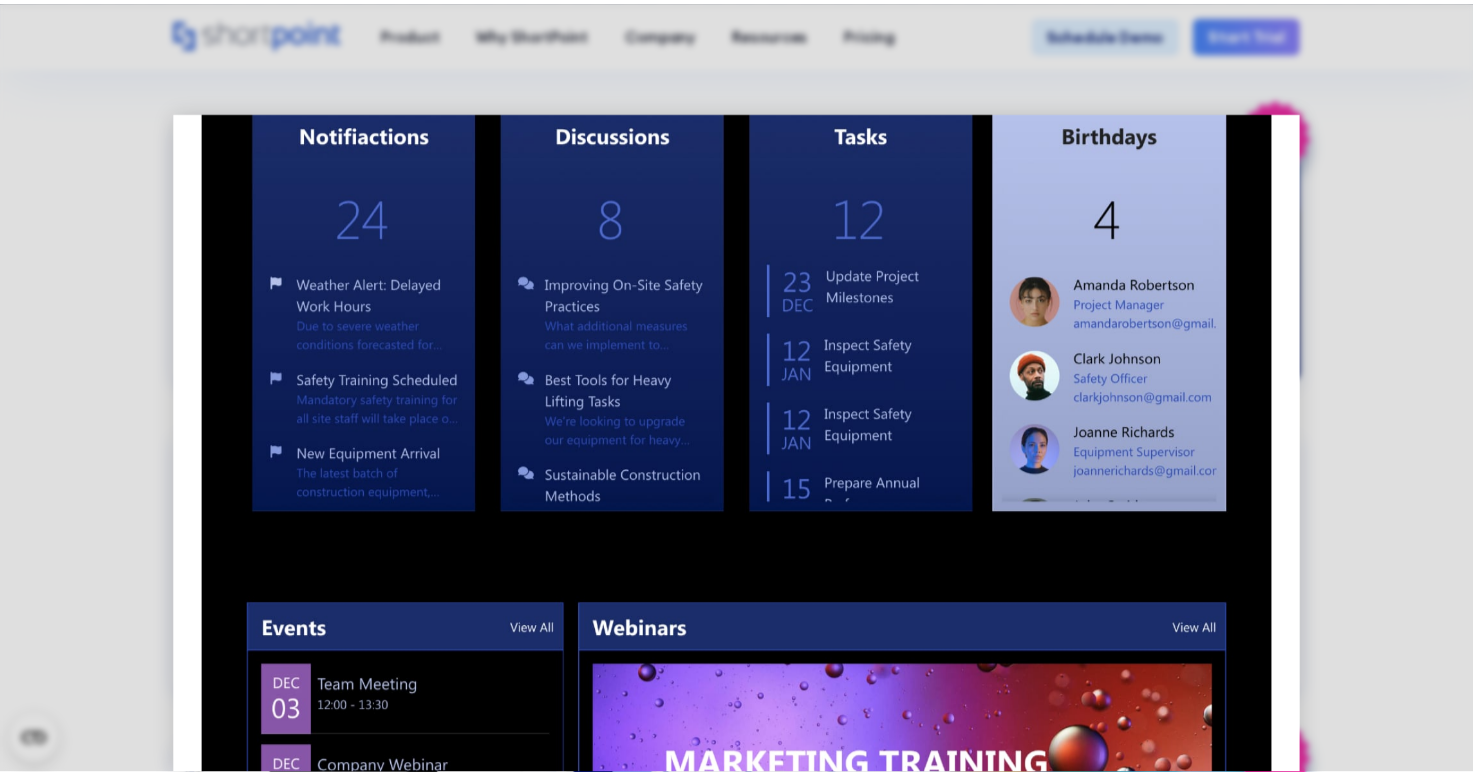 scroll, scrollTop: 0, scrollLeft: 0, axis: both 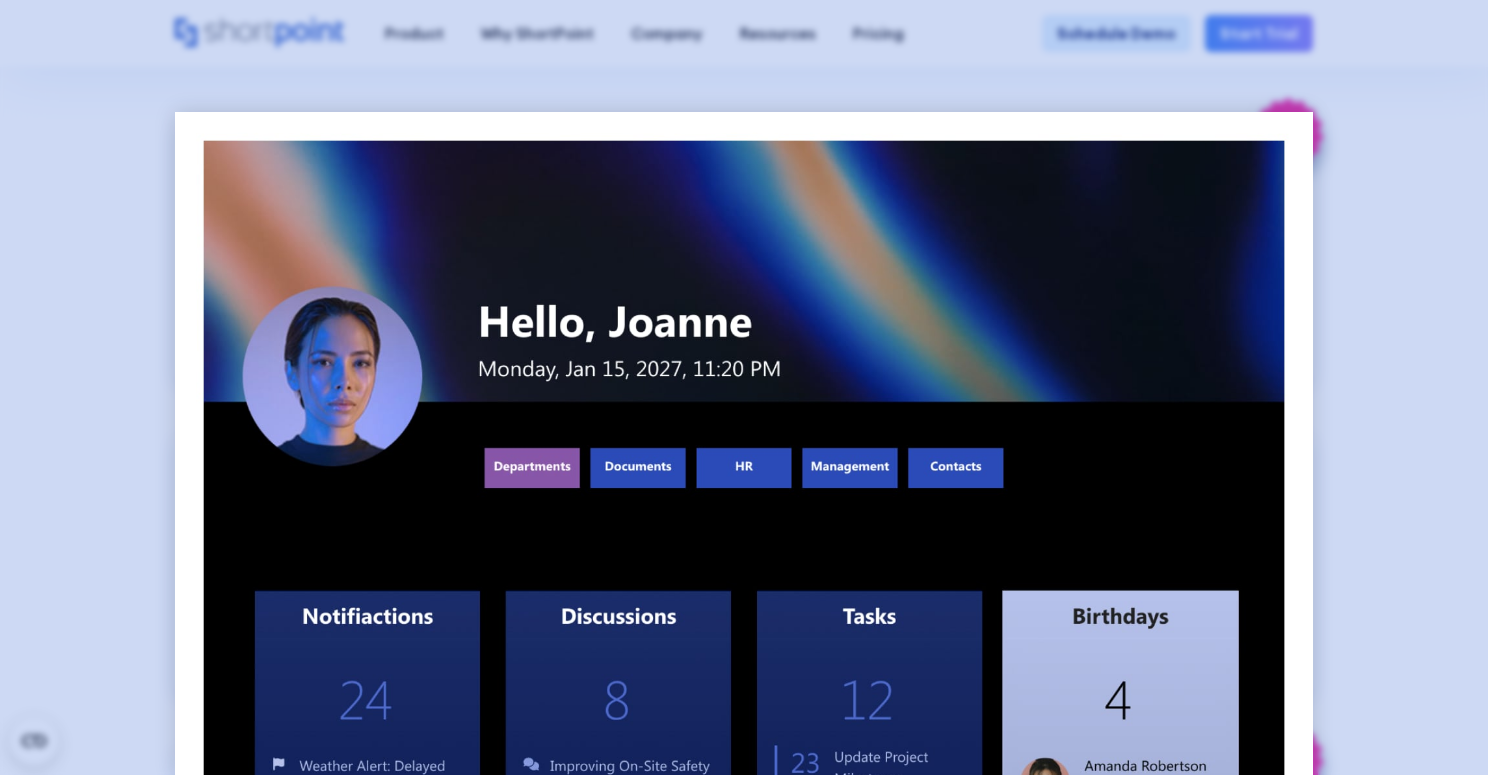 click at bounding box center (744, 387) 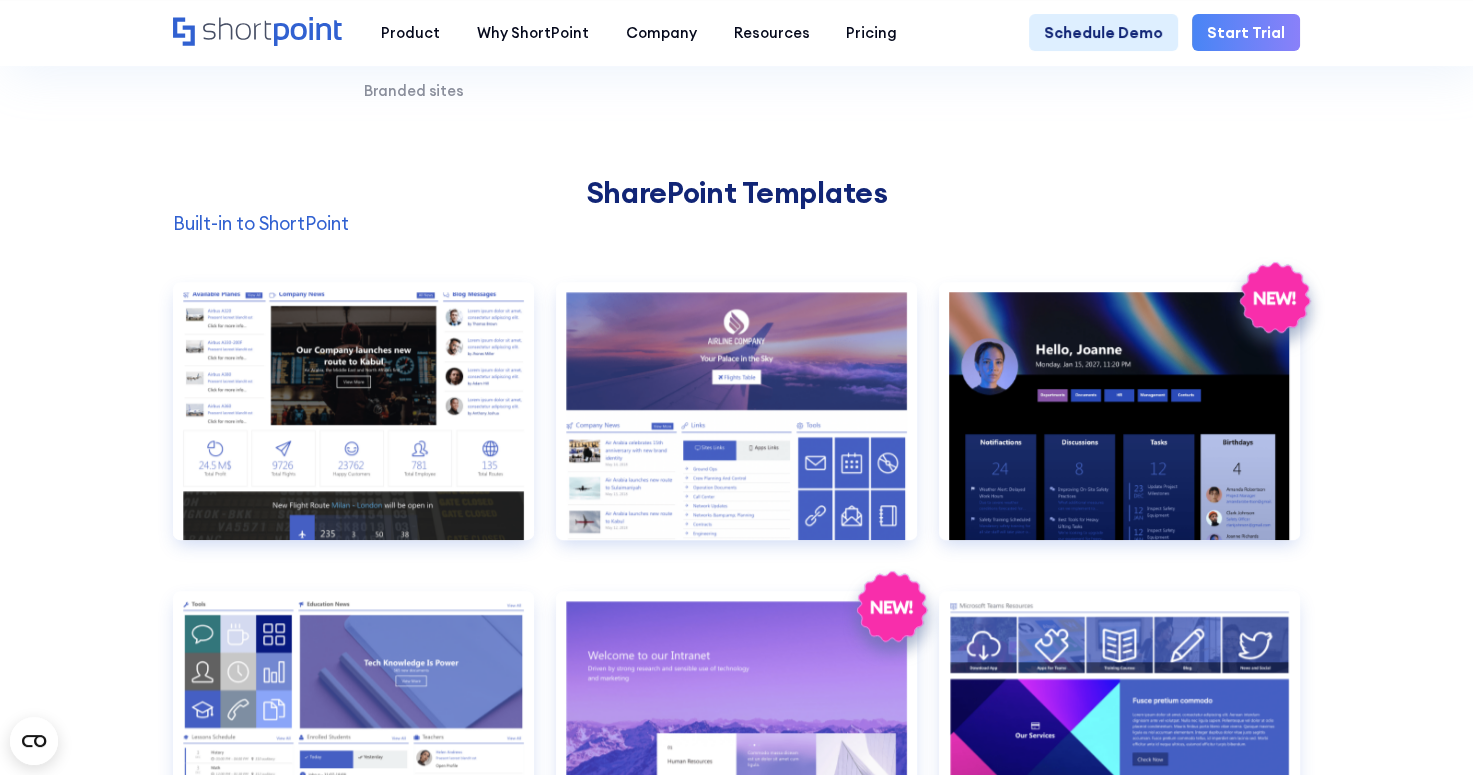 scroll, scrollTop: 1492, scrollLeft: 0, axis: vertical 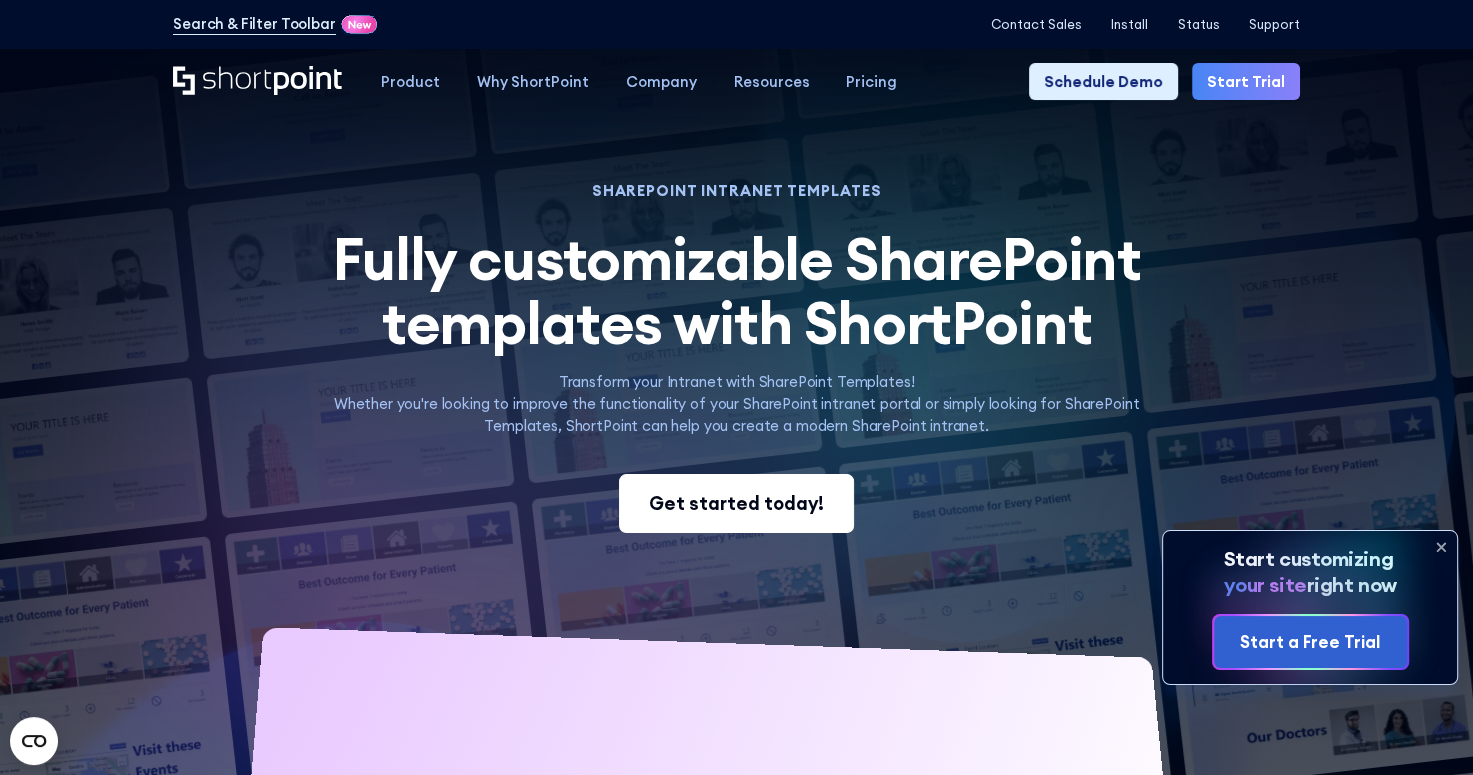 click on "Get started today!" at bounding box center (736, 504) 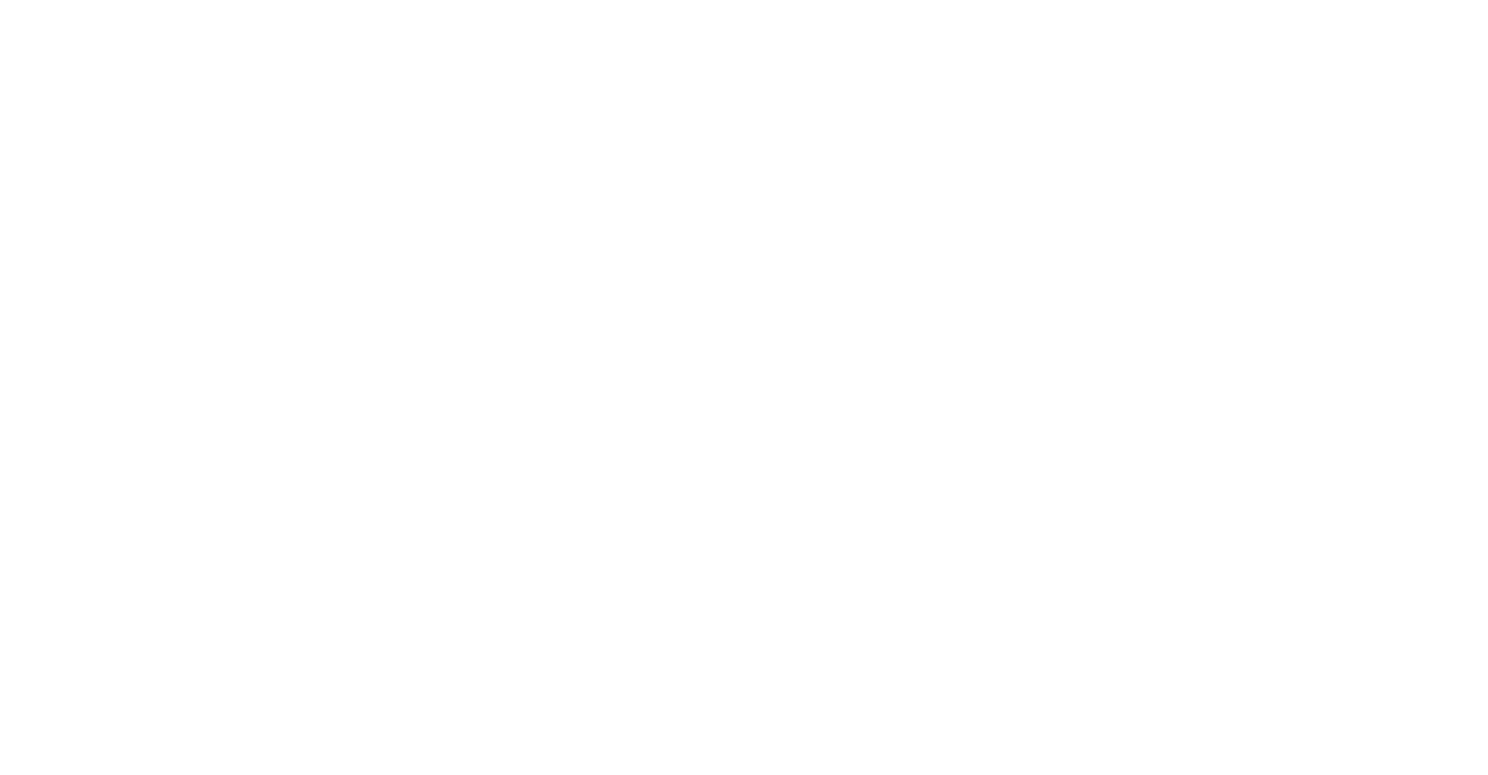 scroll, scrollTop: 0, scrollLeft: 0, axis: both 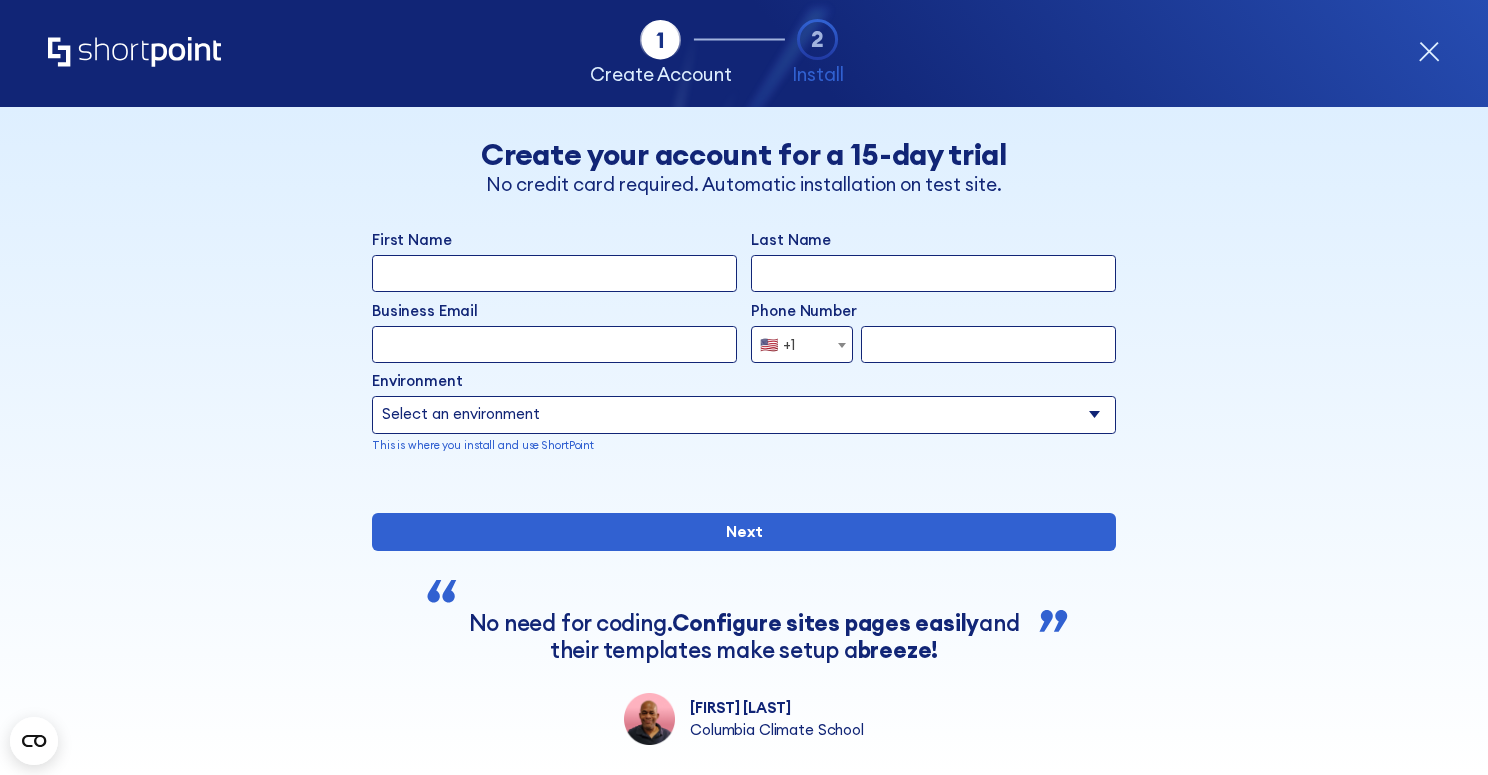 click on "First Name" at bounding box center [554, 273] 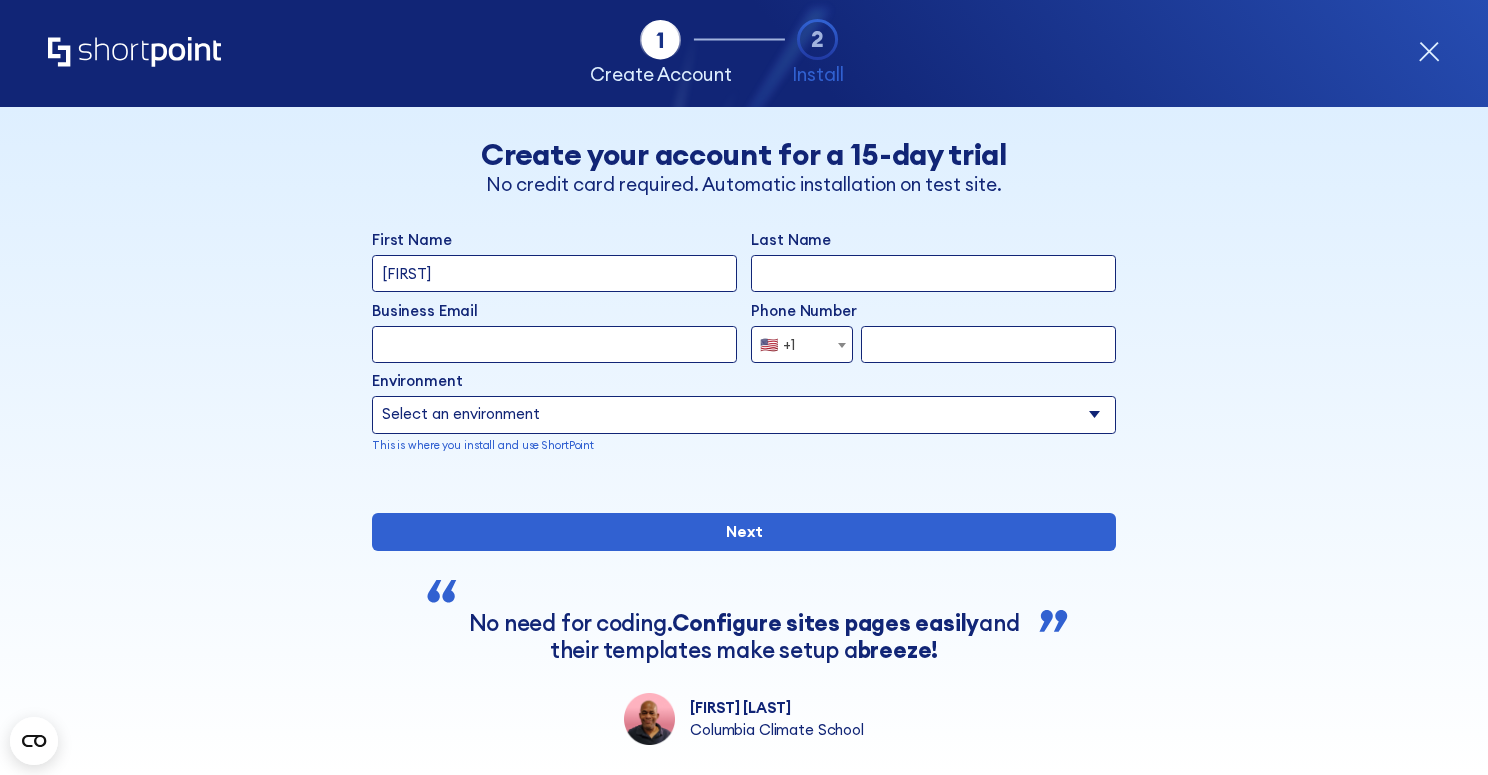 type on "[LAST]" 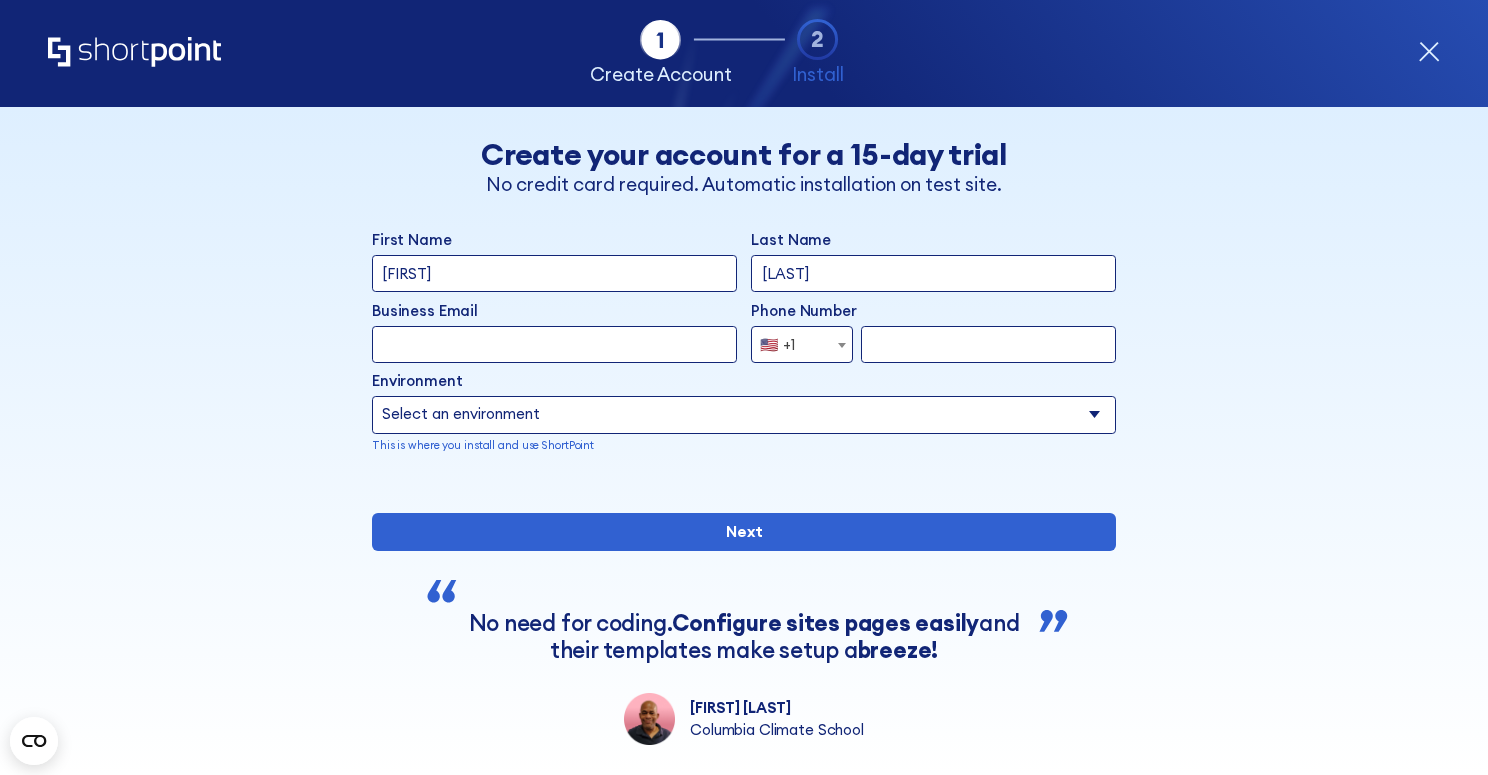type on "[EMAIL]" 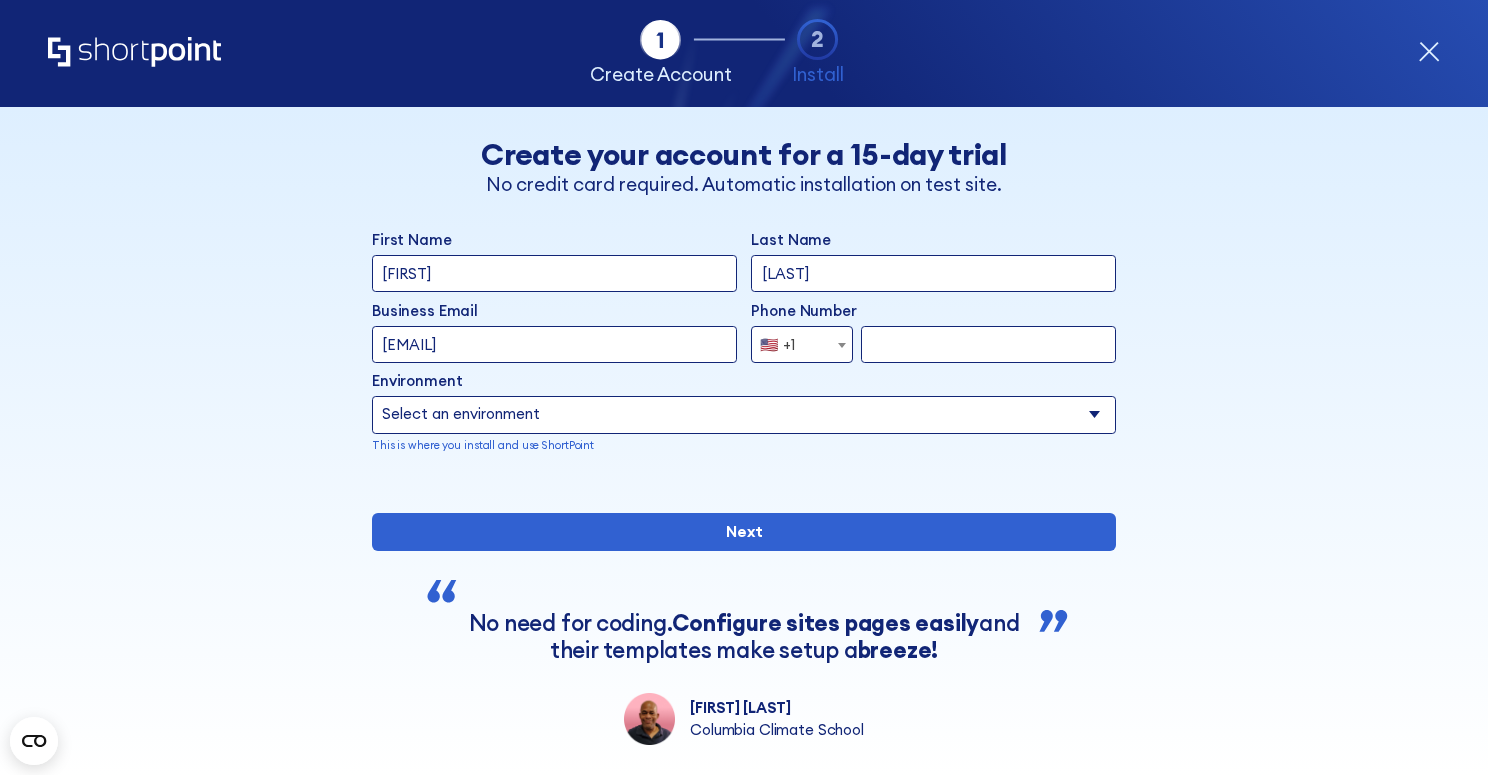 click at bounding box center [842, 345] 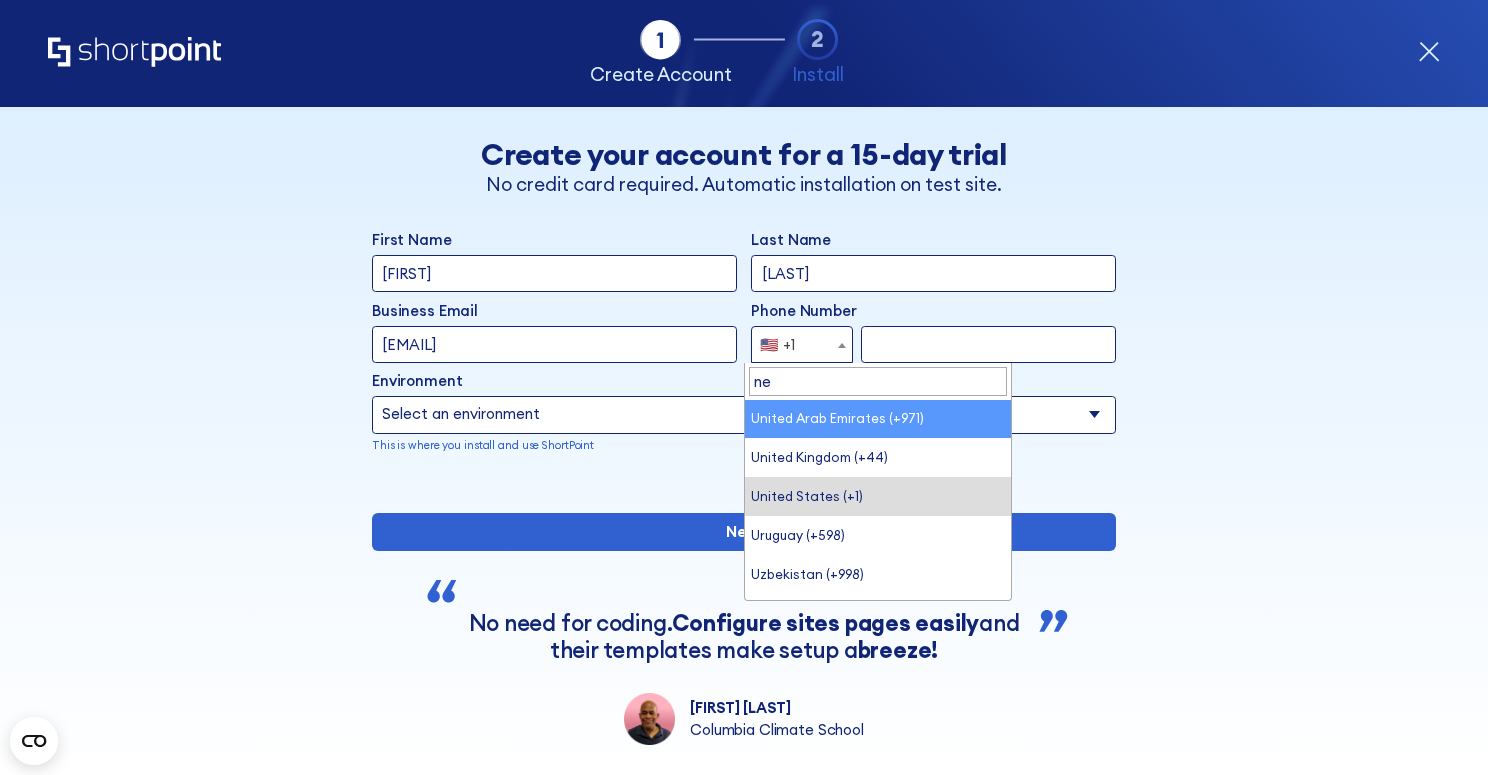 scroll, scrollTop: 0, scrollLeft: 0, axis: both 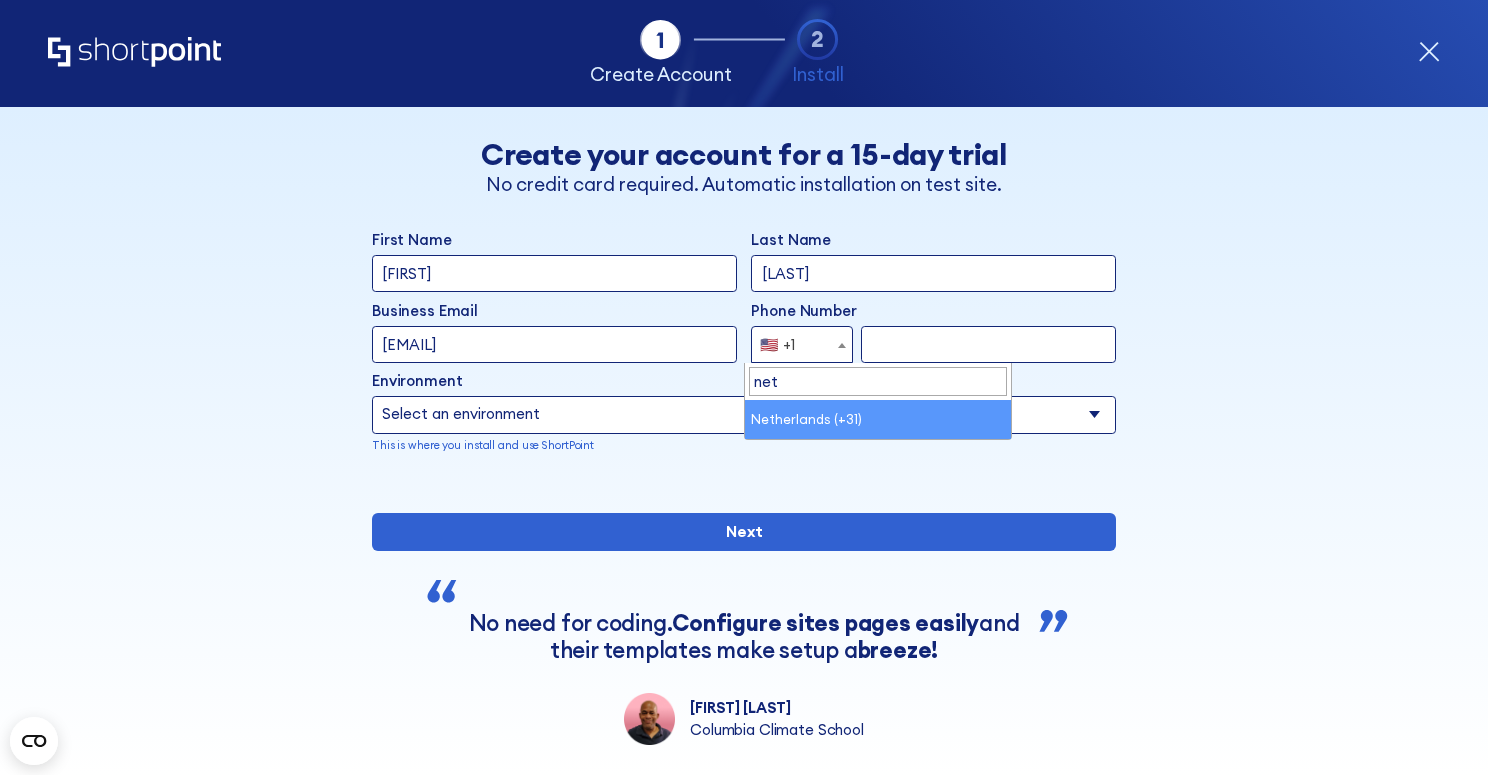 type on "net" 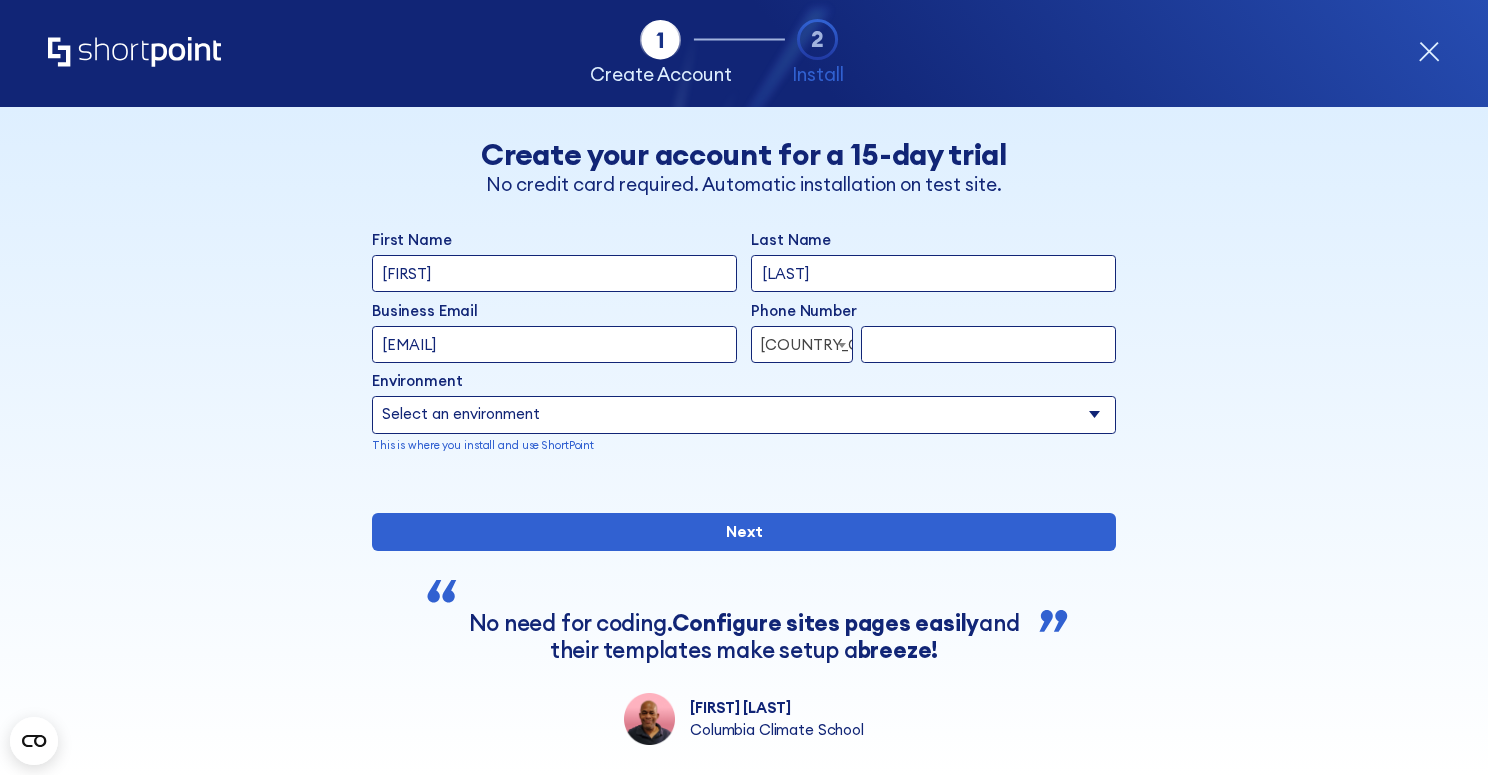 click at bounding box center (988, 344) 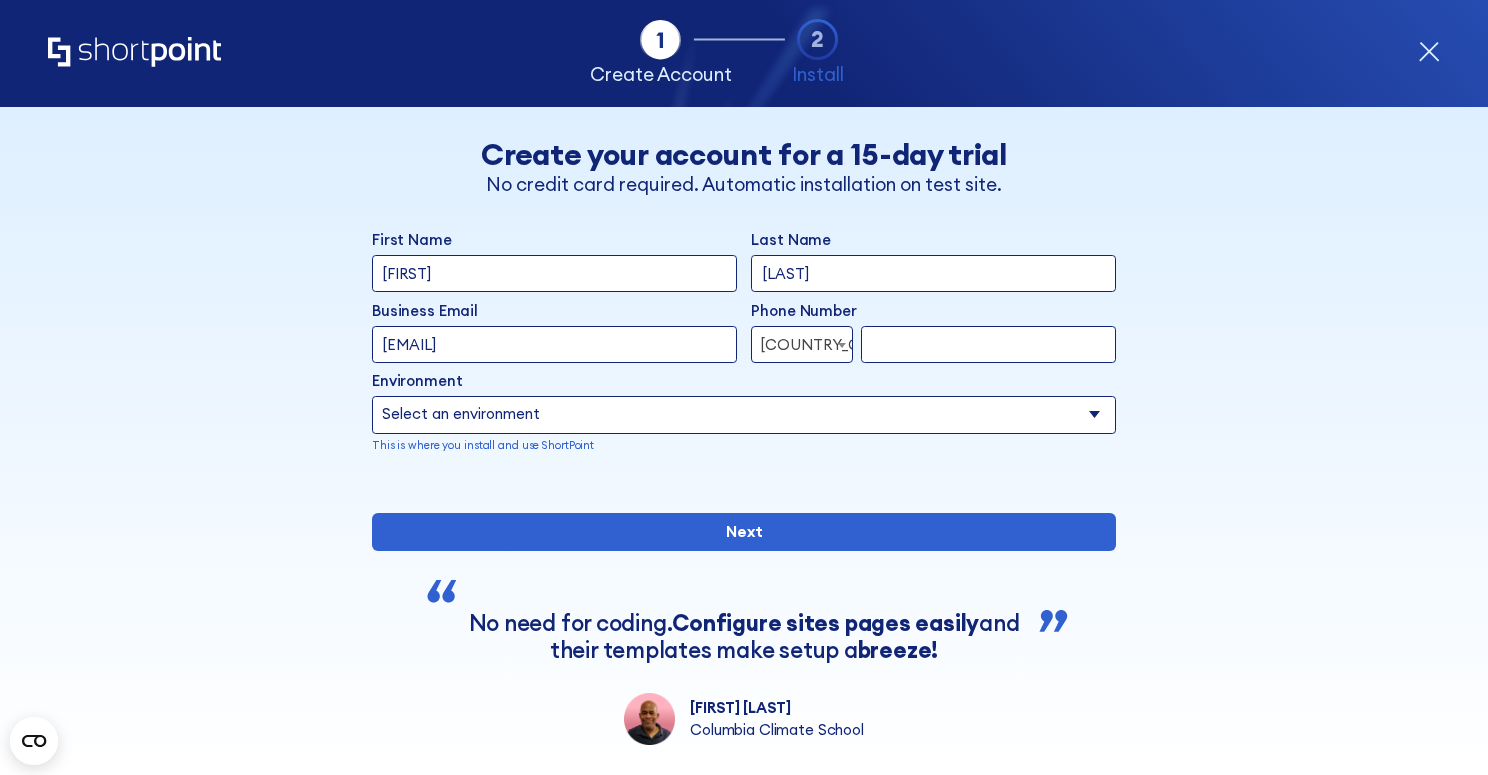 type on "[NUMBER]" 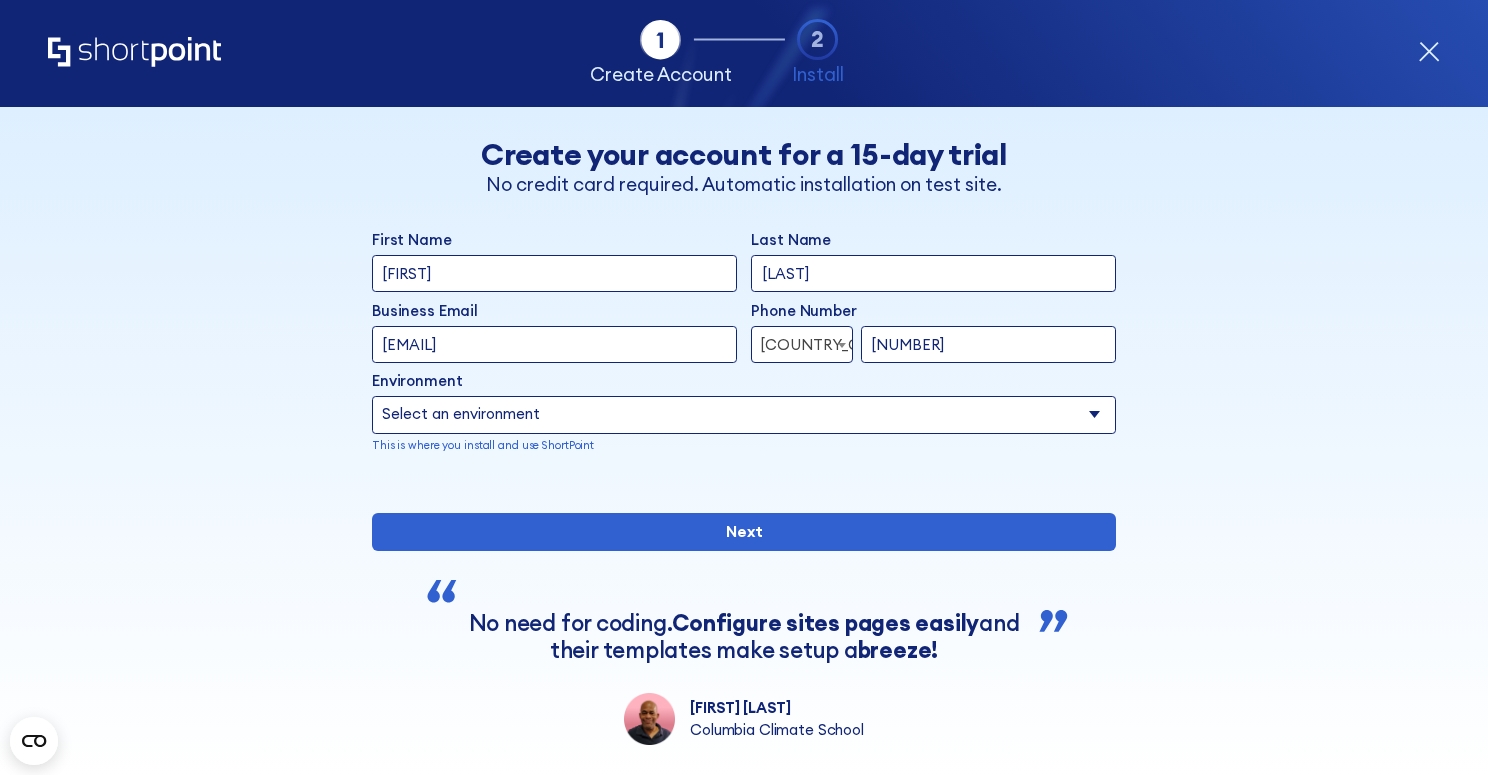 click on "Environment
Select an environment
Microsoft 365
SharePoint Online
SharePoint 2019 (On-Premise)
SharePoint 2016 (On-Premise)
SharePoint 2013 (On-Premise)
This is where you install and use ShortPoint" at bounding box center [744, 412] 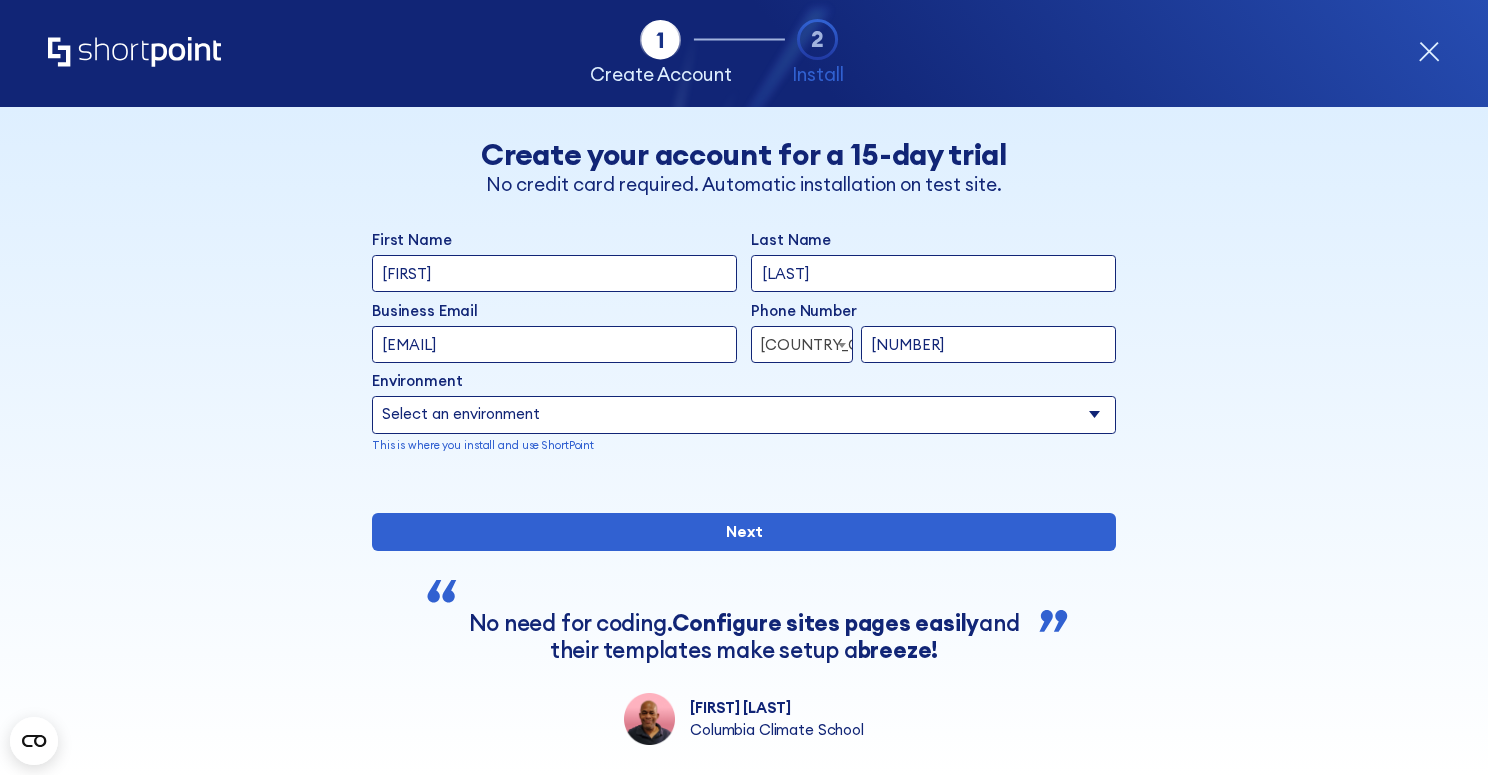 click on "Select an environment
Microsoft 365
SharePoint Online
SharePoint 2019 (On-Premise)
SharePoint 2016 (On-Premise)
SharePoint 2013 (On-Premise)" at bounding box center [744, 414] 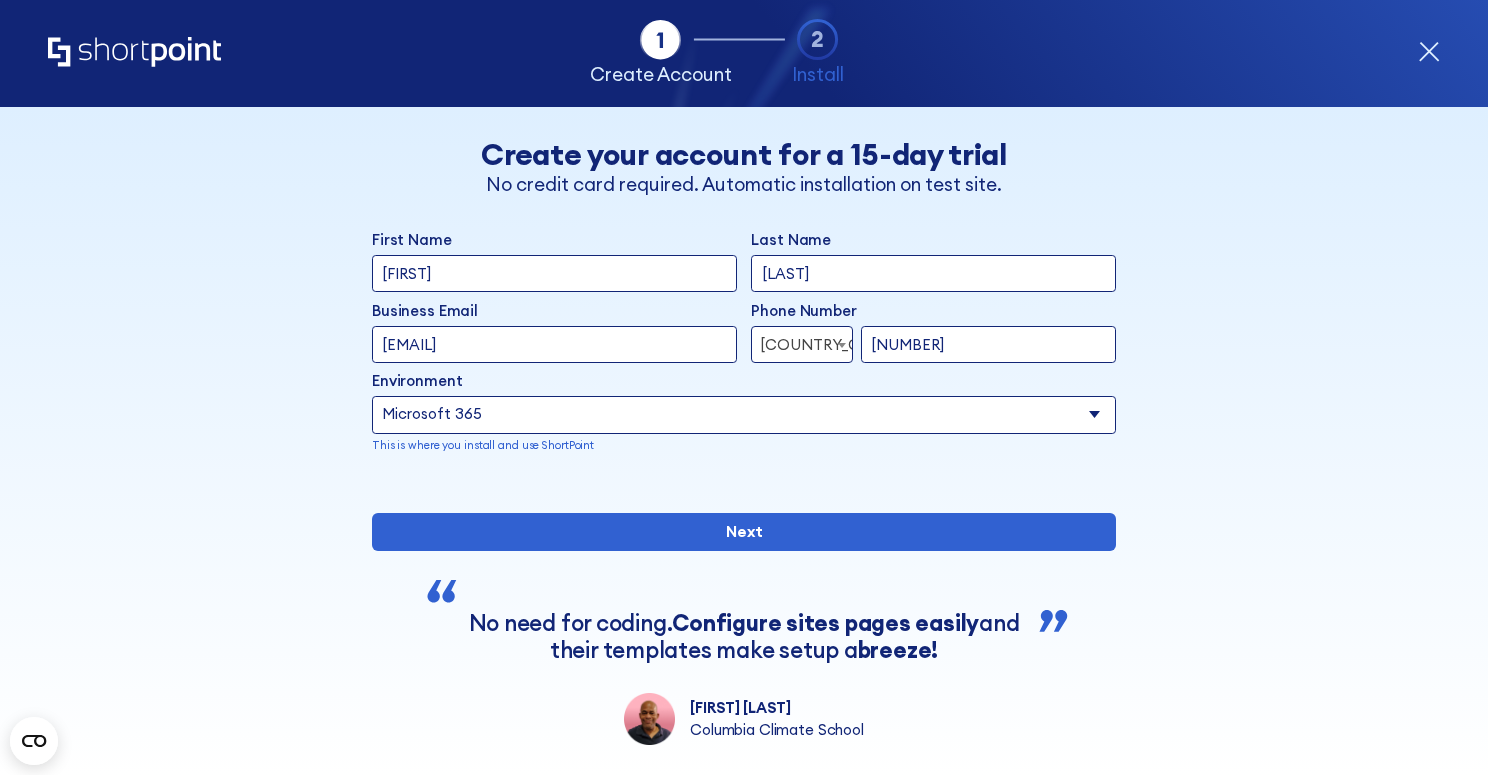 click on "Select an environment
Microsoft 365
SharePoint Online
SharePoint 2019 (On-Premise)
SharePoint 2016 (On-Premise)
SharePoint 2013 (On-Premise)" at bounding box center (744, 414) 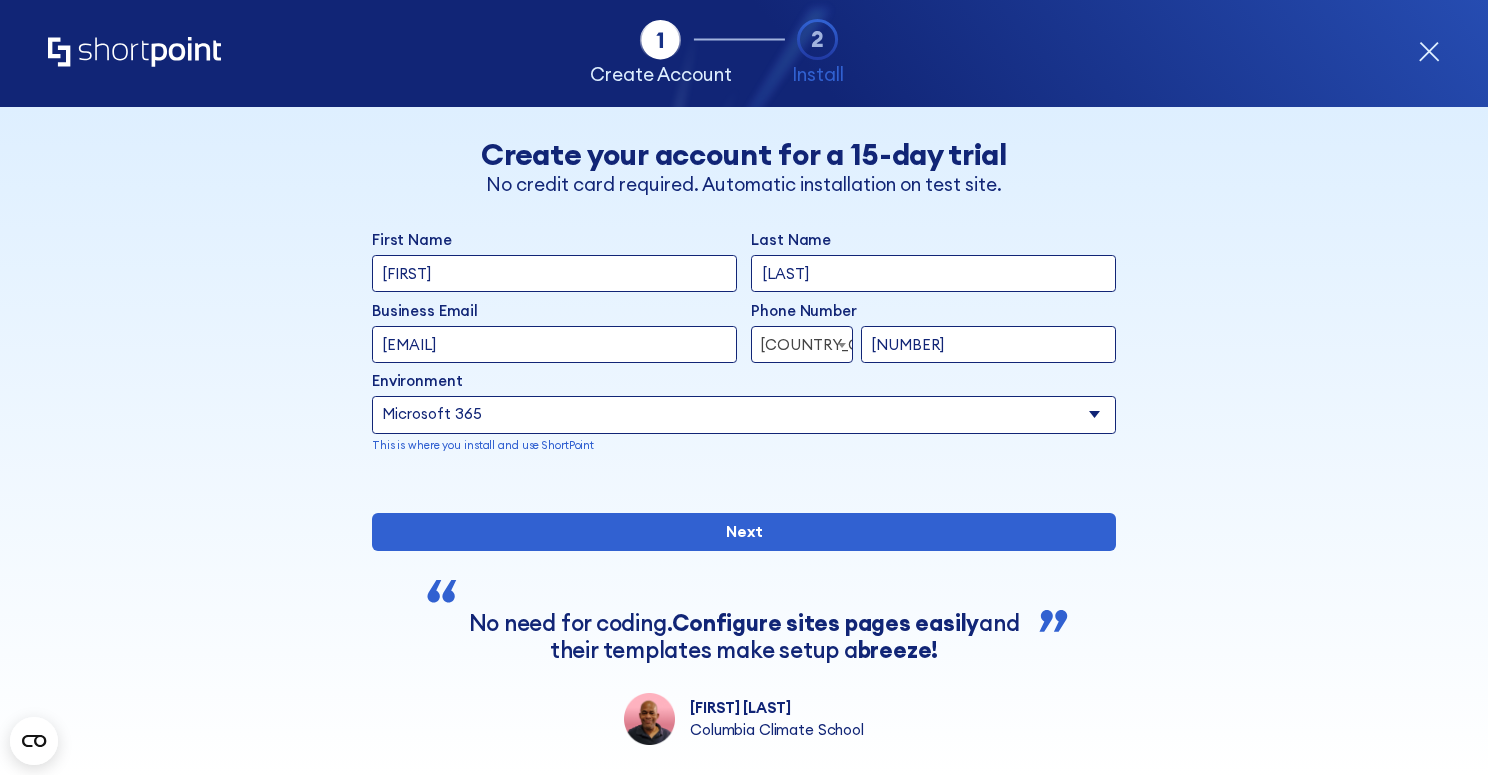 click on "Select an environment
Microsoft 365
SharePoint Online
SharePoint 2019 (On-Premise)
SharePoint 2016 (On-Premise)
SharePoint 2013 (On-Premise)" at bounding box center [744, 414] 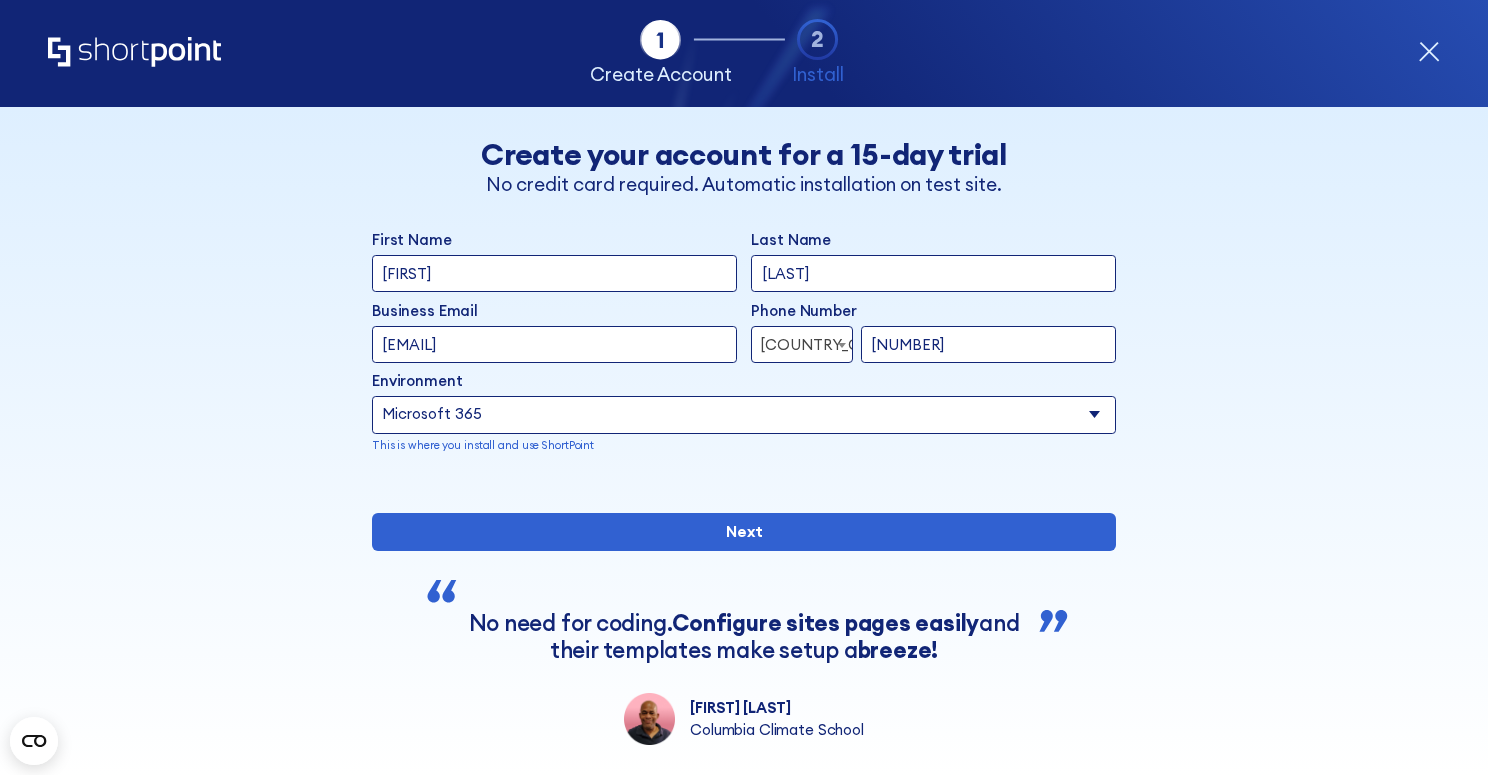 click on "Select an environment
Microsoft 365
SharePoint Online
SharePoint 2019 (On-Premise)
SharePoint 2016 (On-Premise)
SharePoint 2013 (On-Premise)" at bounding box center [744, 414] 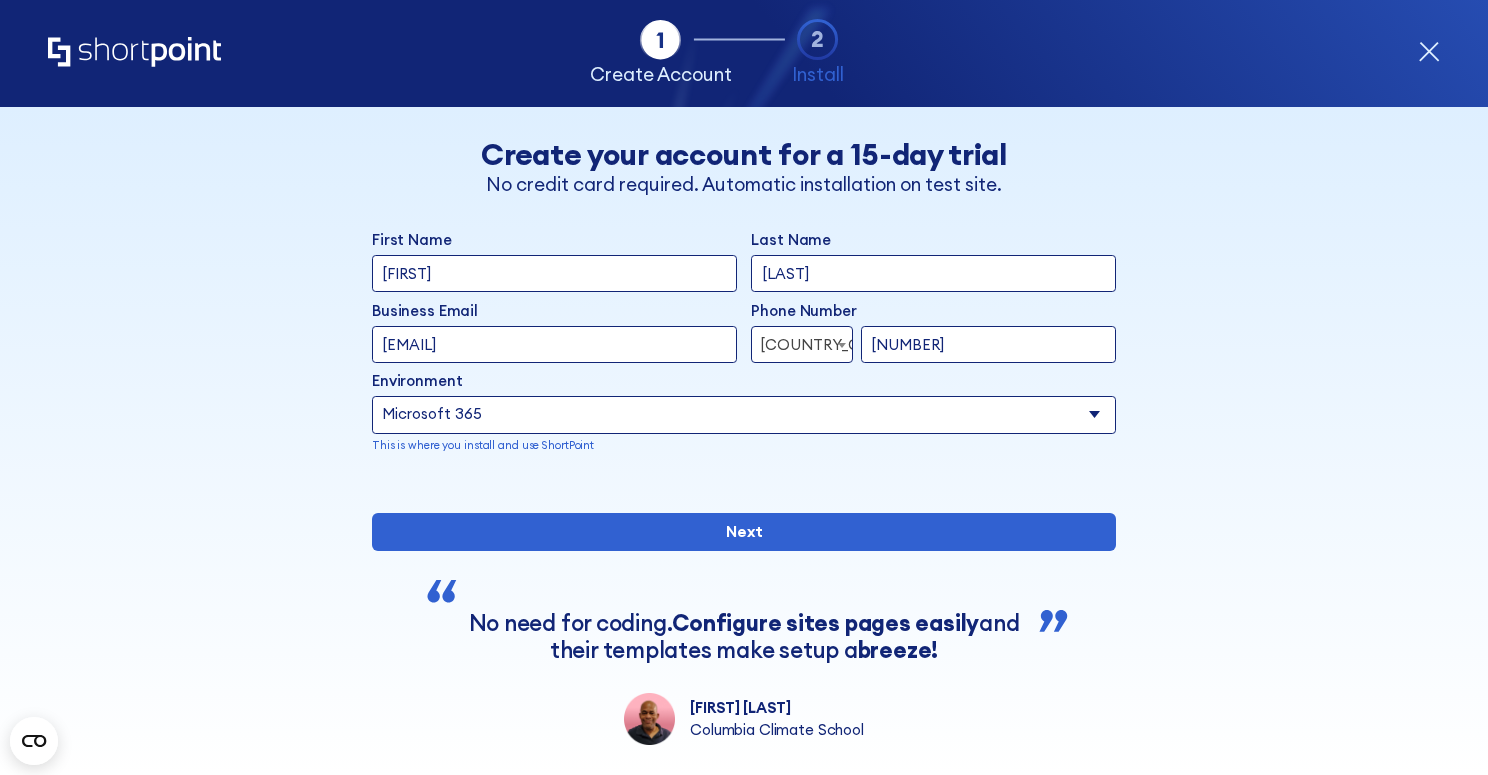 select on "SharePoint Online" 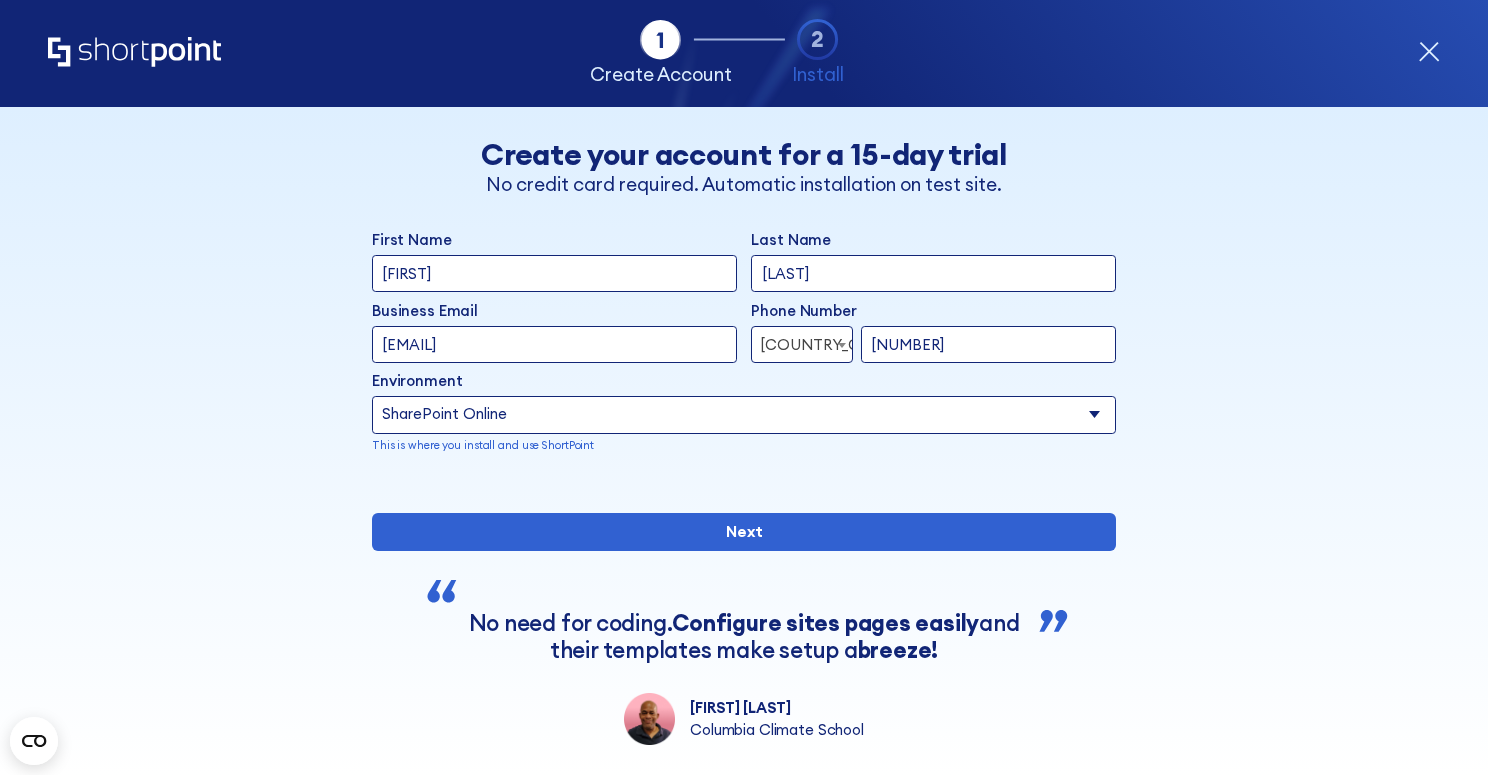 click on "Select an environment
Microsoft 365
SharePoint Online
SharePoint 2019 (On-Premise)
SharePoint 2016 (On-Premise)
SharePoint 2013 (On-Premise)" at bounding box center (744, 414) 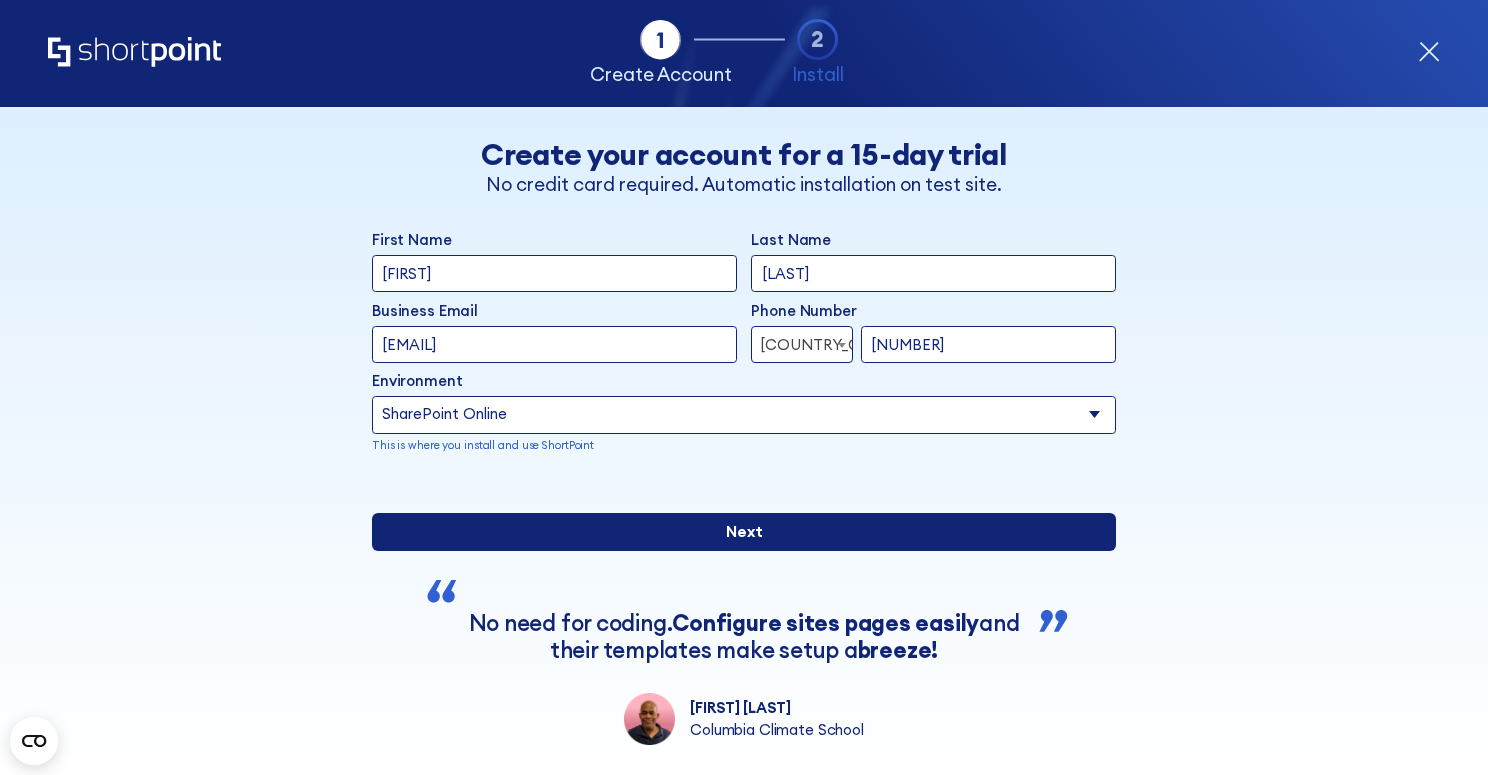 click on "Next" at bounding box center [744, 531] 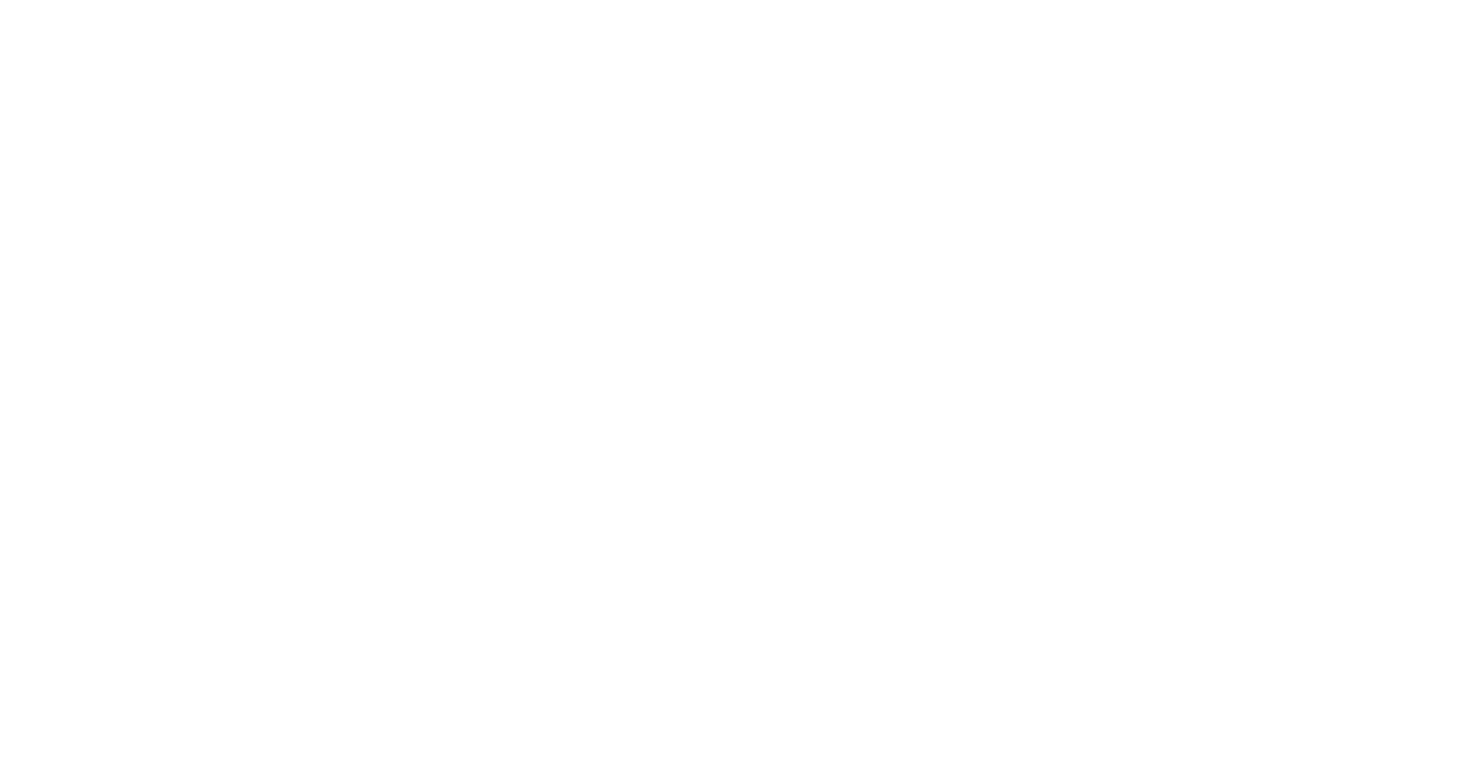 scroll, scrollTop: 0, scrollLeft: 0, axis: both 